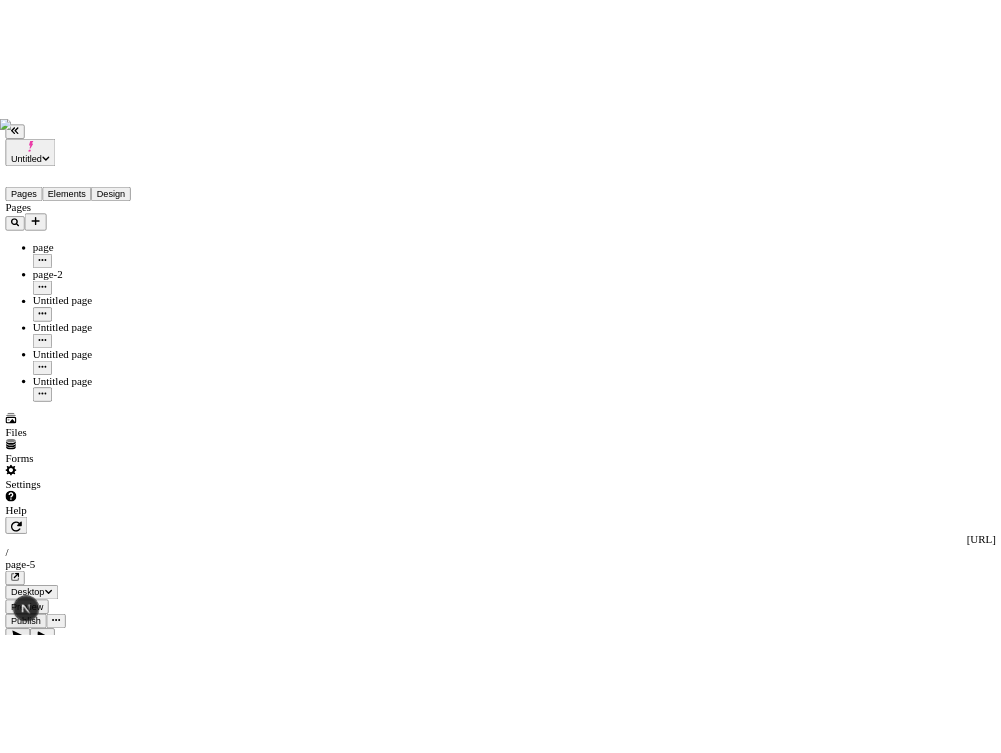 scroll, scrollTop: 0, scrollLeft: 0, axis: both 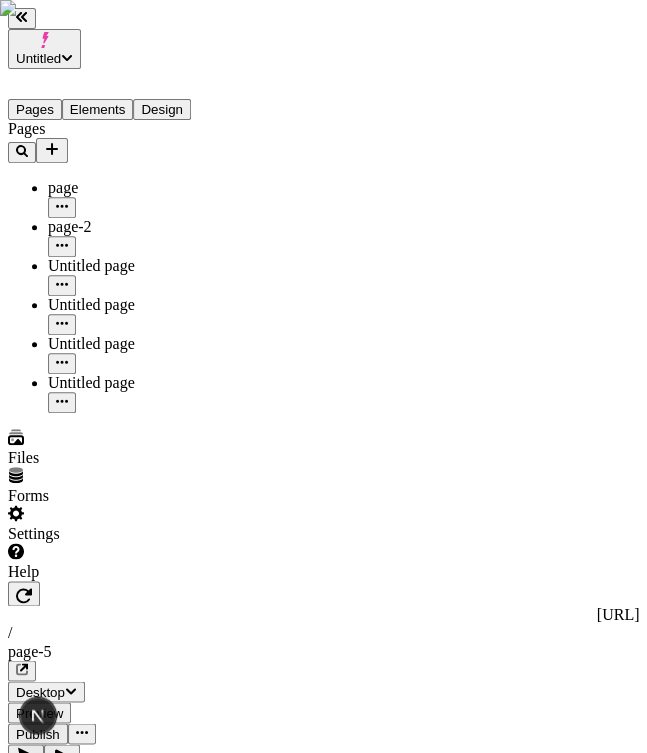click 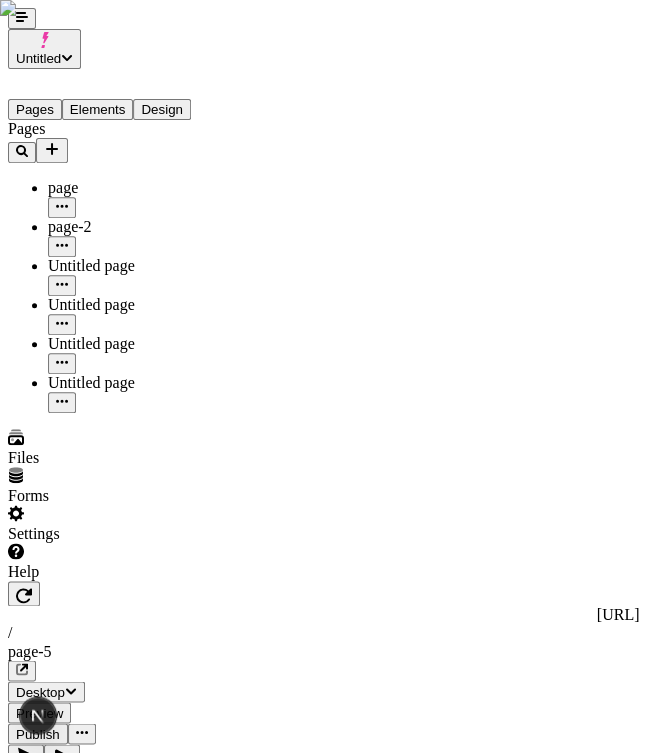 click 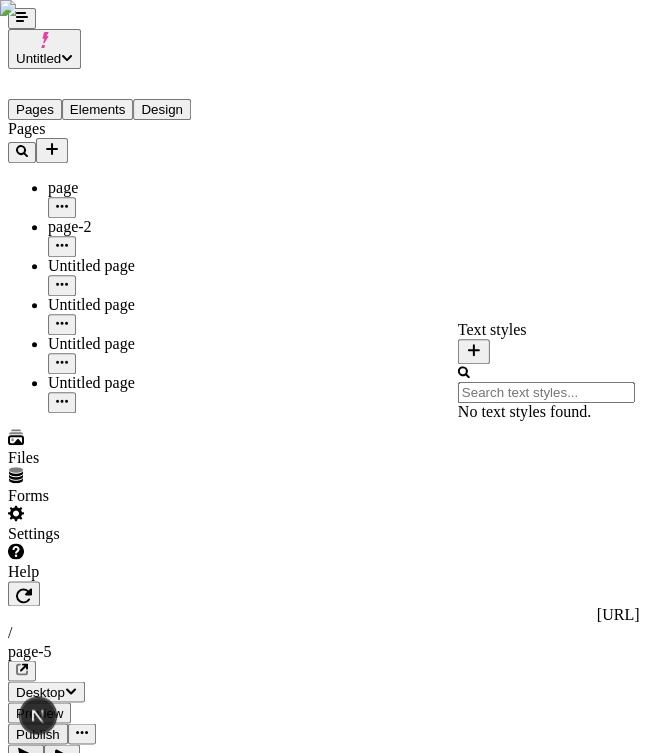 click at bounding box center (546, 392) 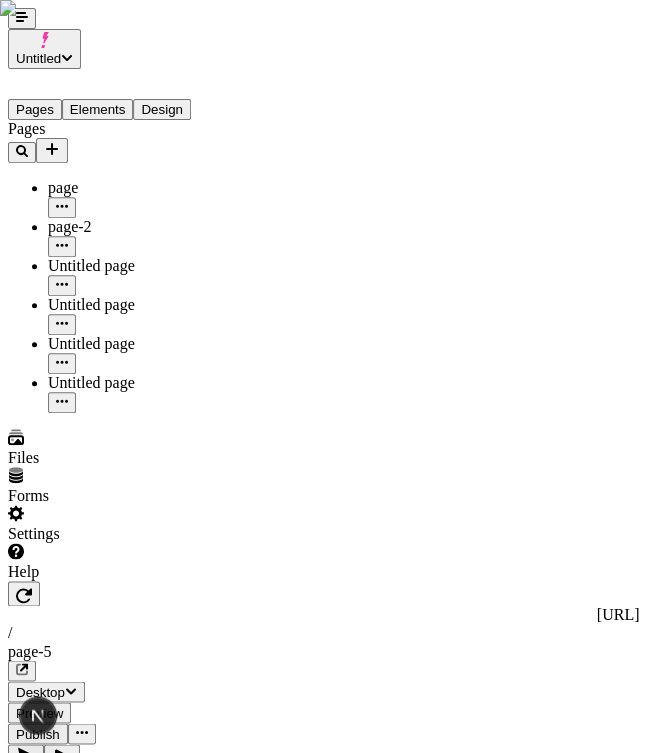 click on "Select a font" at bounding box center (162, 2122) 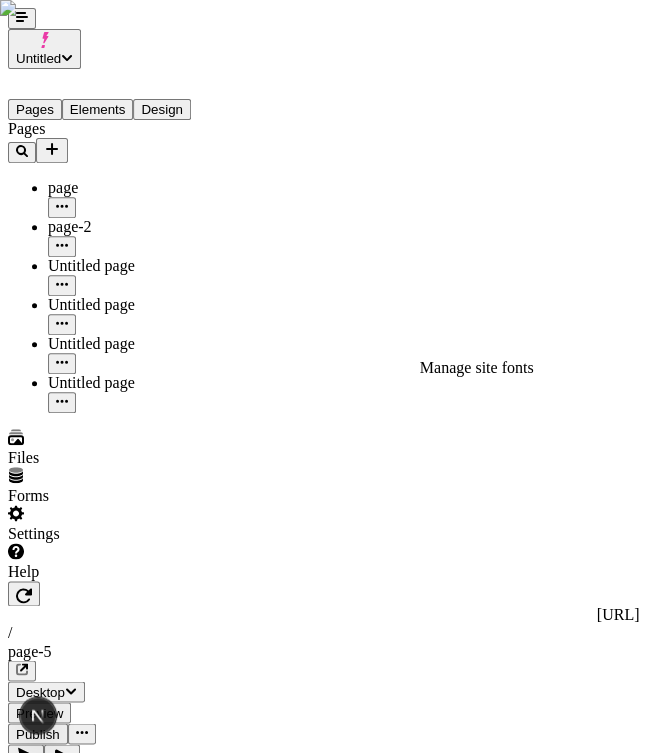 click on "Manage site fonts" at bounding box center (527, 368) 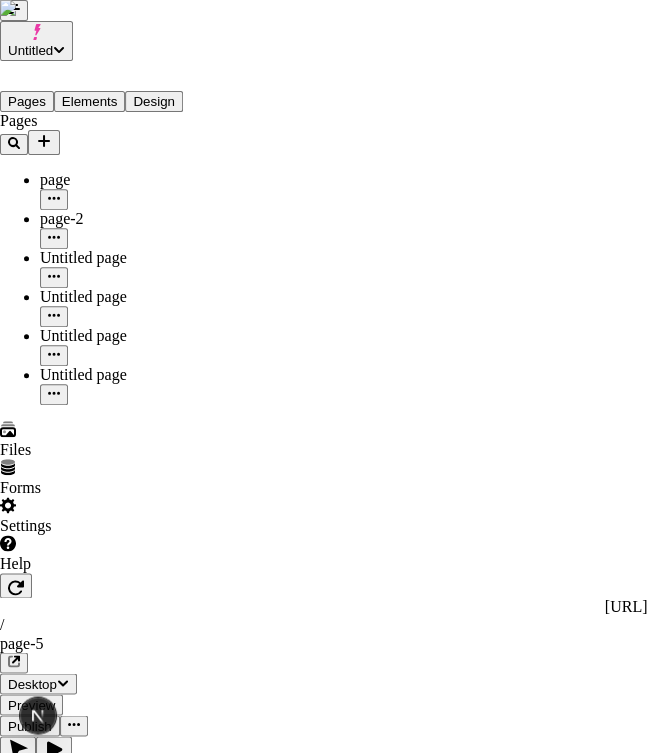 type 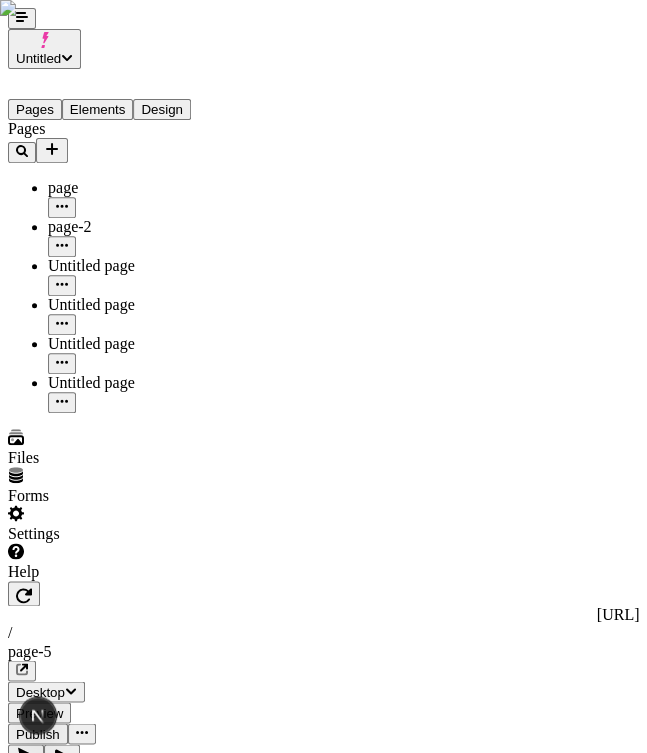 click on "Select text style" at bounding box center (62, 2122) 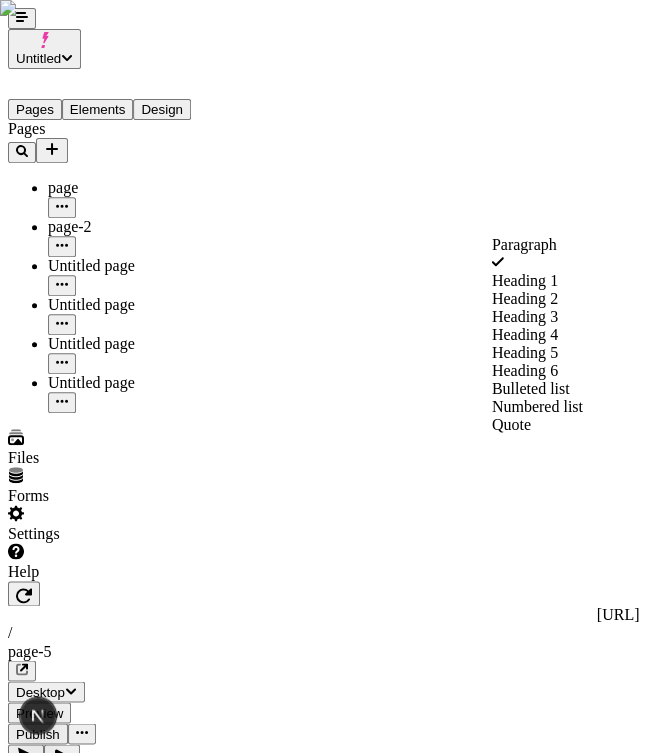 click on "Heading 3" at bounding box center (563, 317) 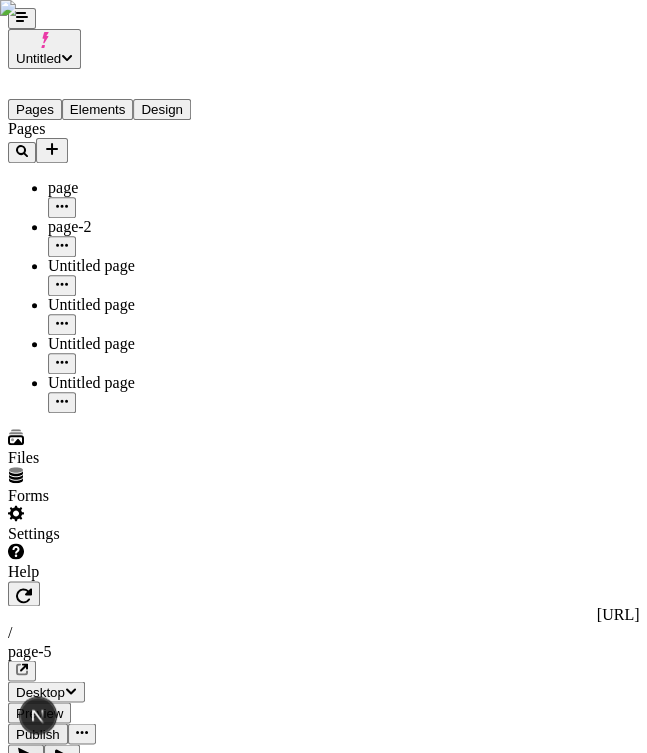 click on "Block Heading 3" at bounding box center [128, 2059] 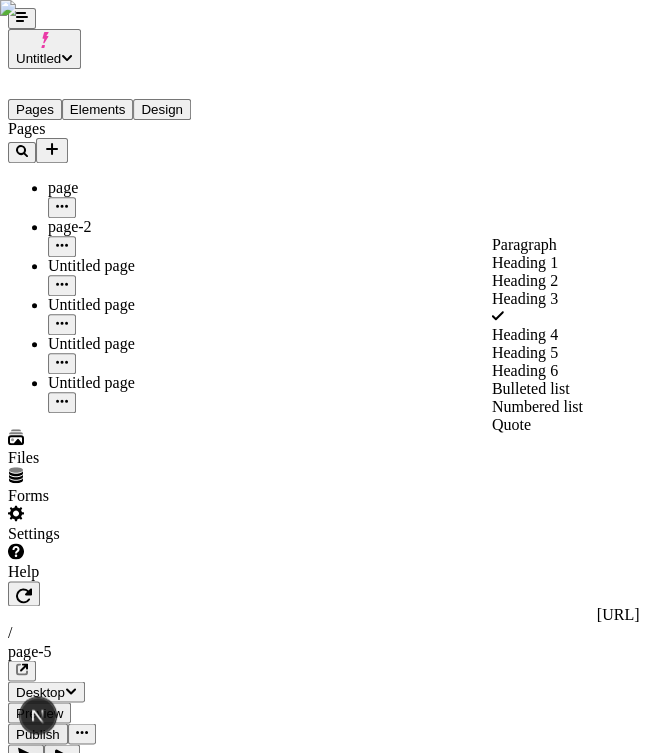 click on "Heading 2" at bounding box center [563, 281] 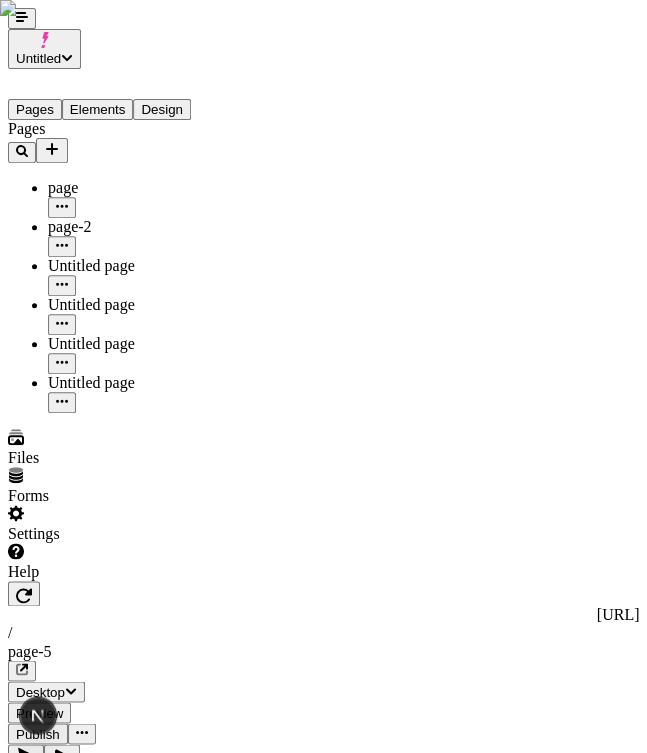 click 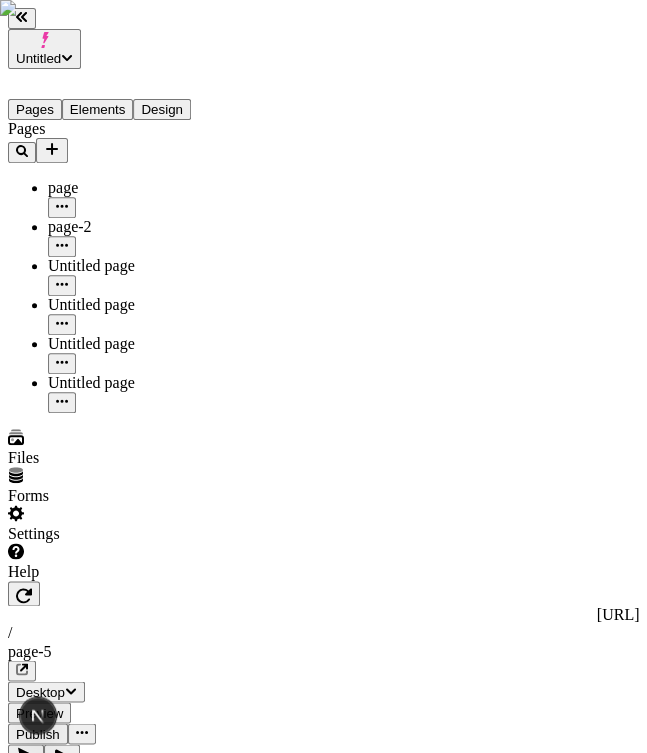 click 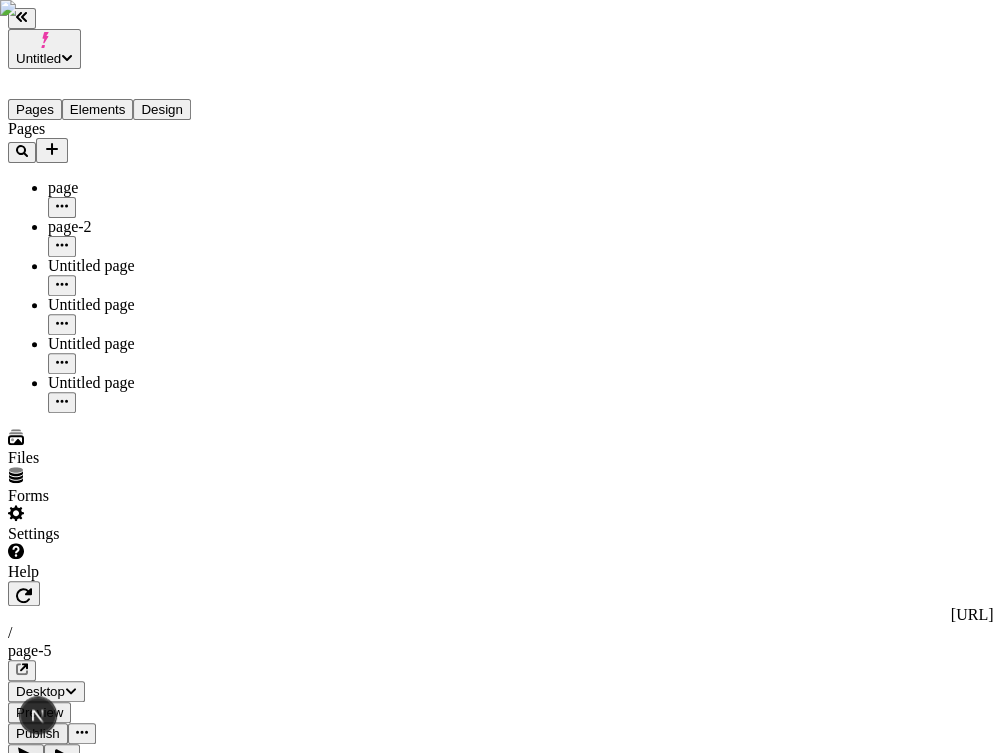click 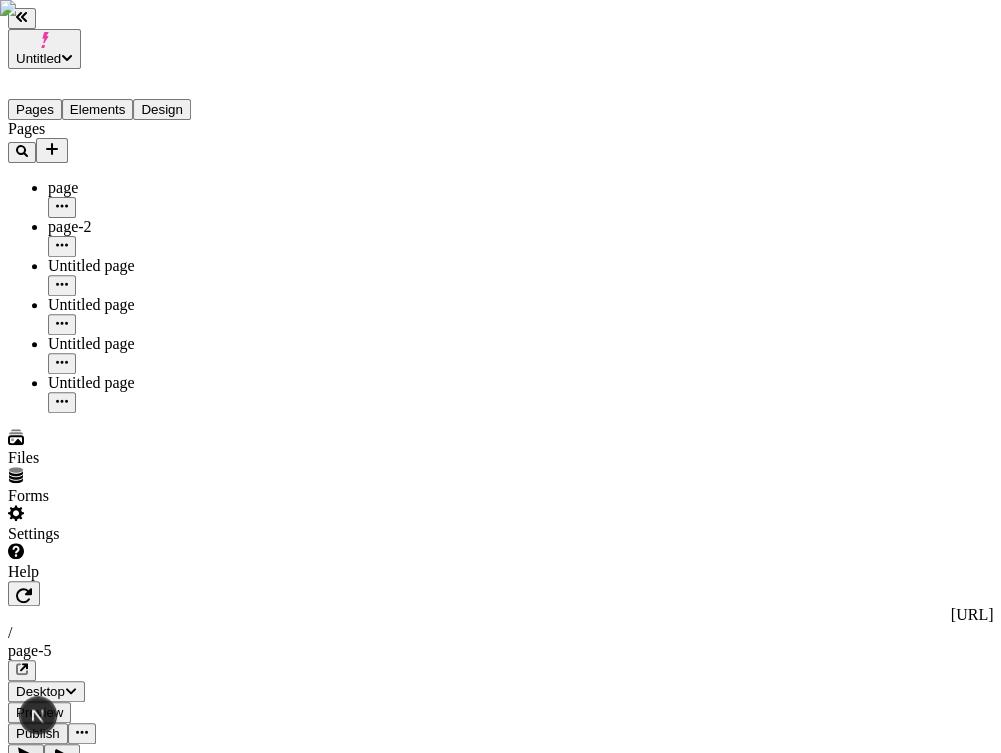 type on "240" 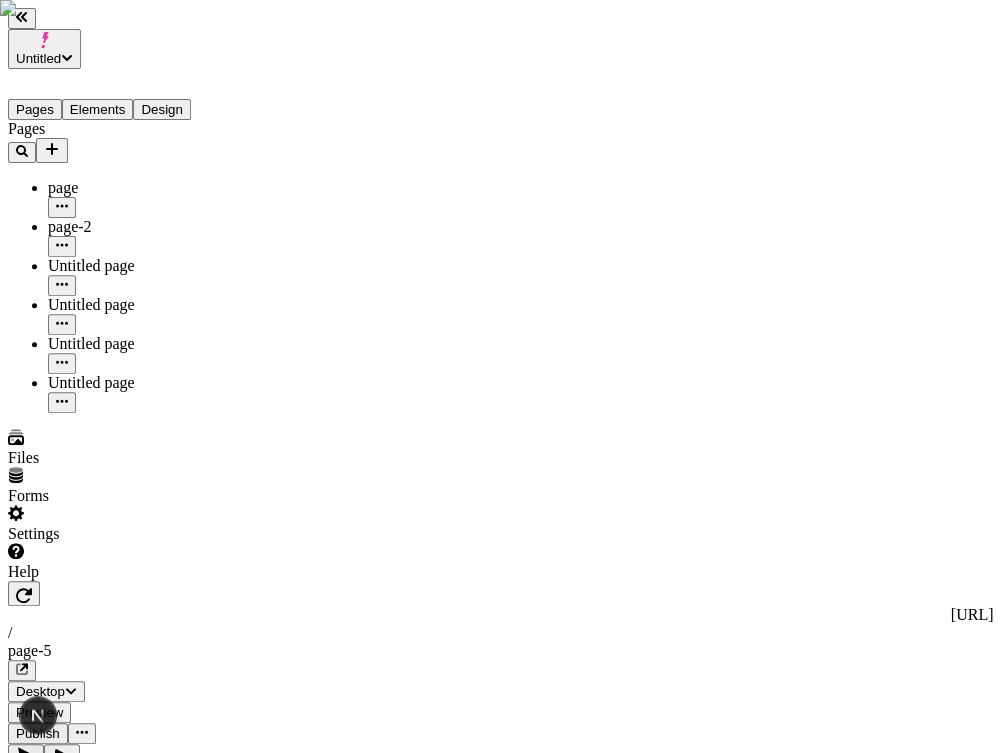 click 